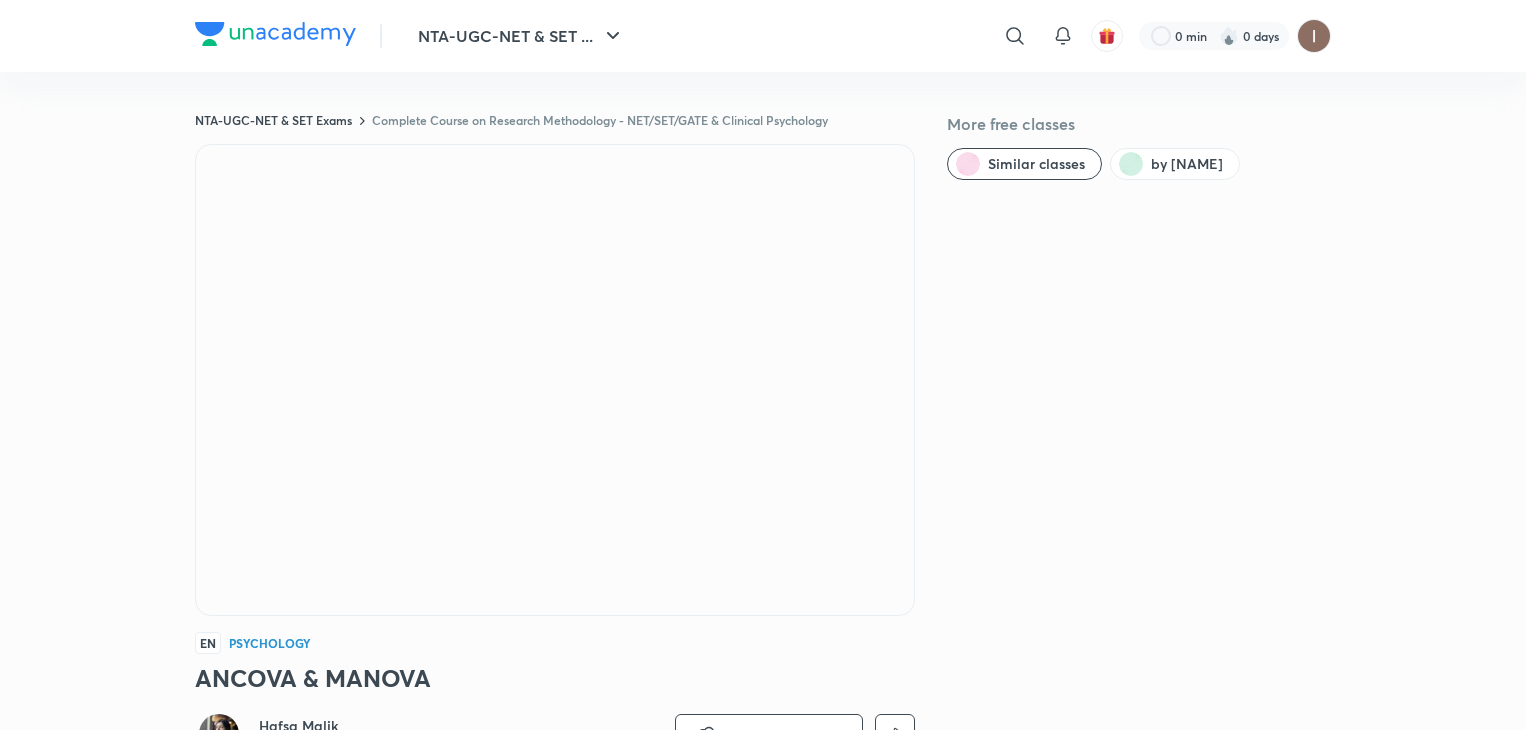 scroll, scrollTop: 365, scrollLeft: 0, axis: vertical 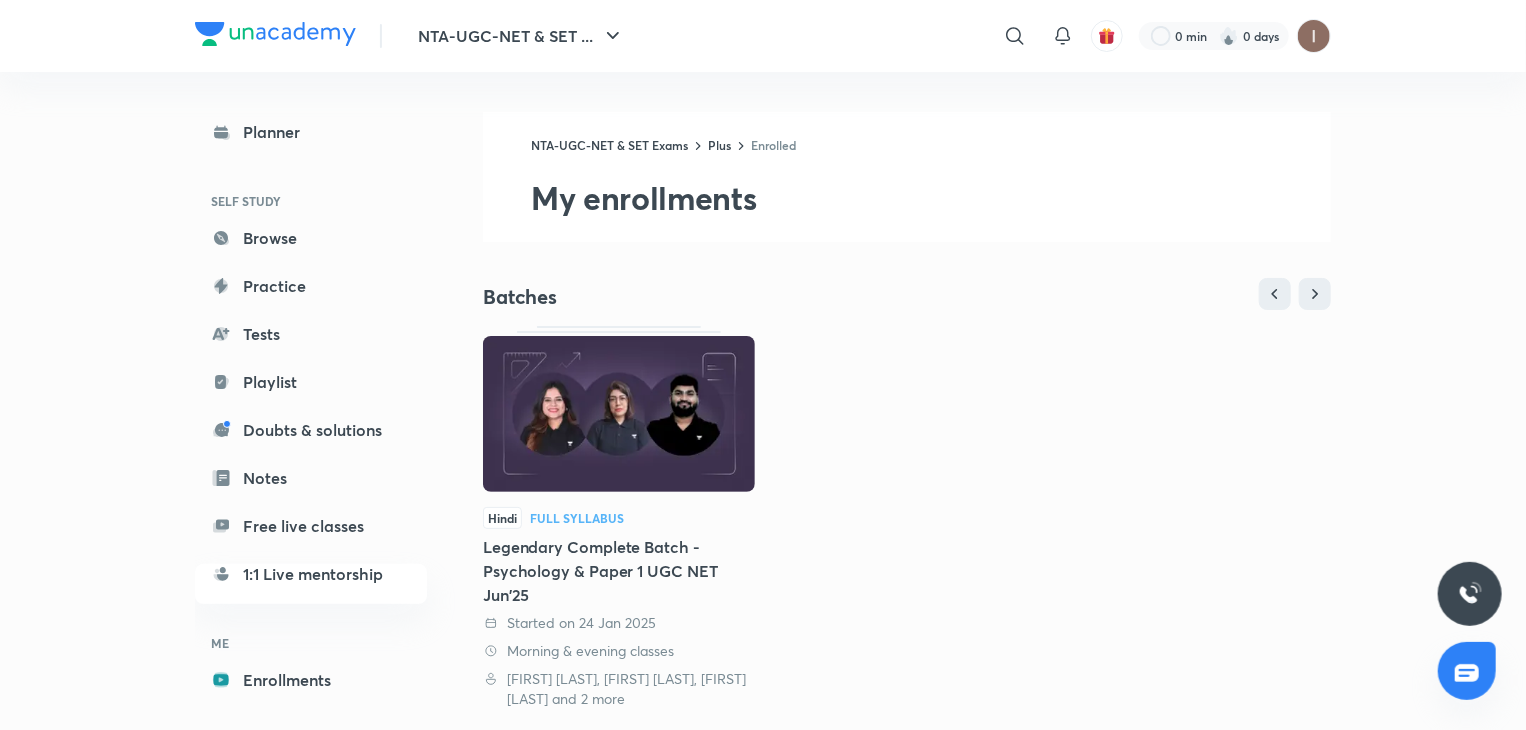 click on "Legendary Complete Batch - Psychology & Paper 1 UGC NET Jun'25" at bounding box center [619, 571] 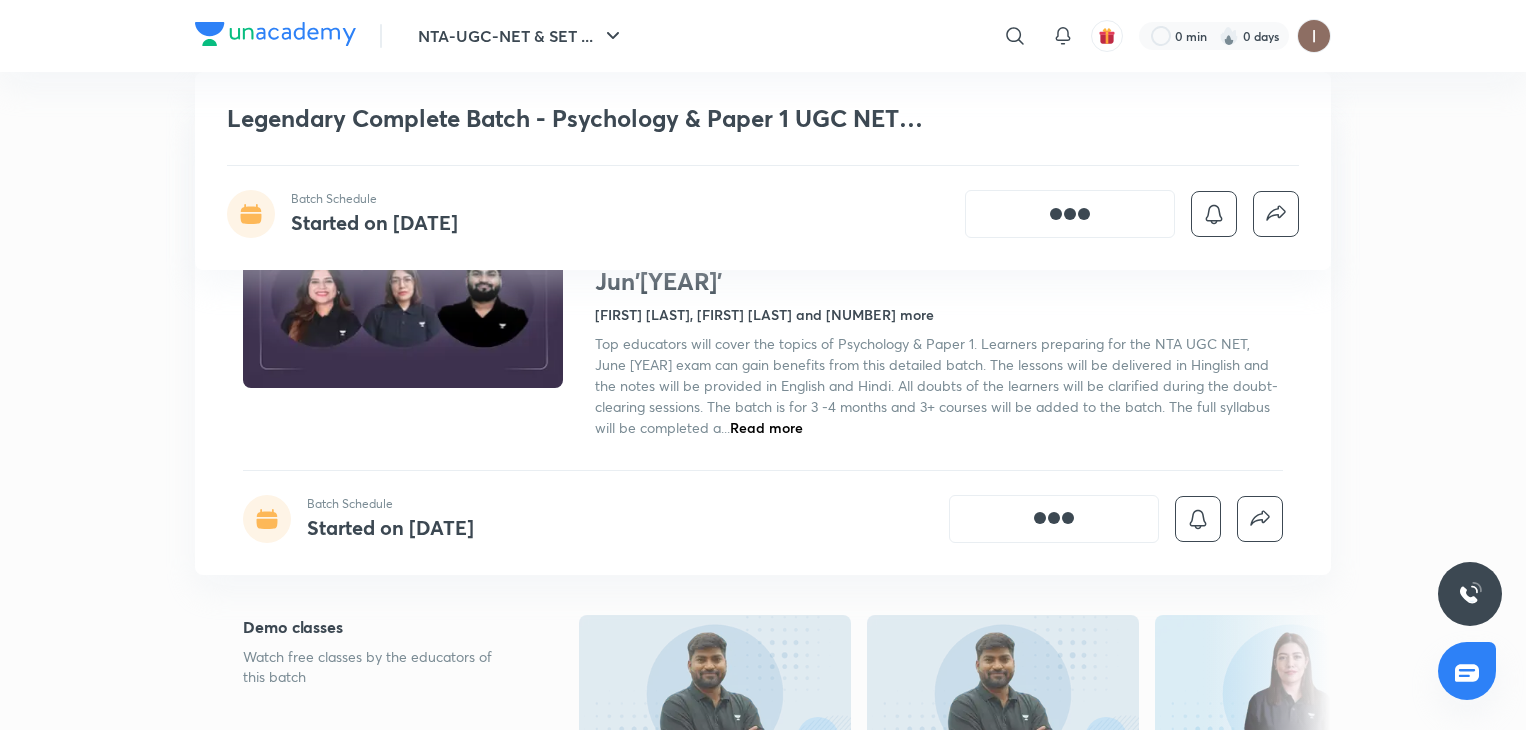 scroll, scrollTop: 656, scrollLeft: 0, axis: vertical 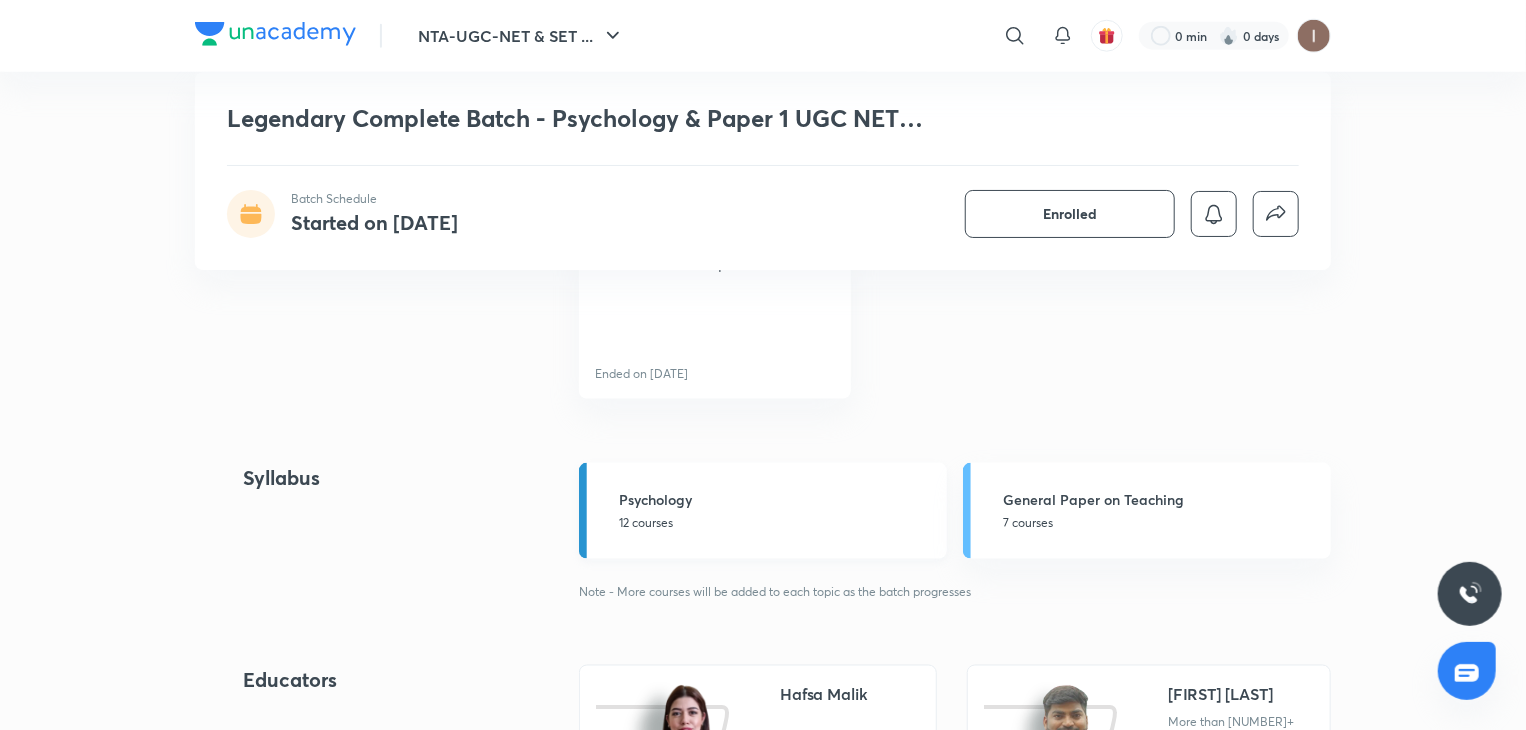 click on "Psychology 12 courses" at bounding box center [777, 510] 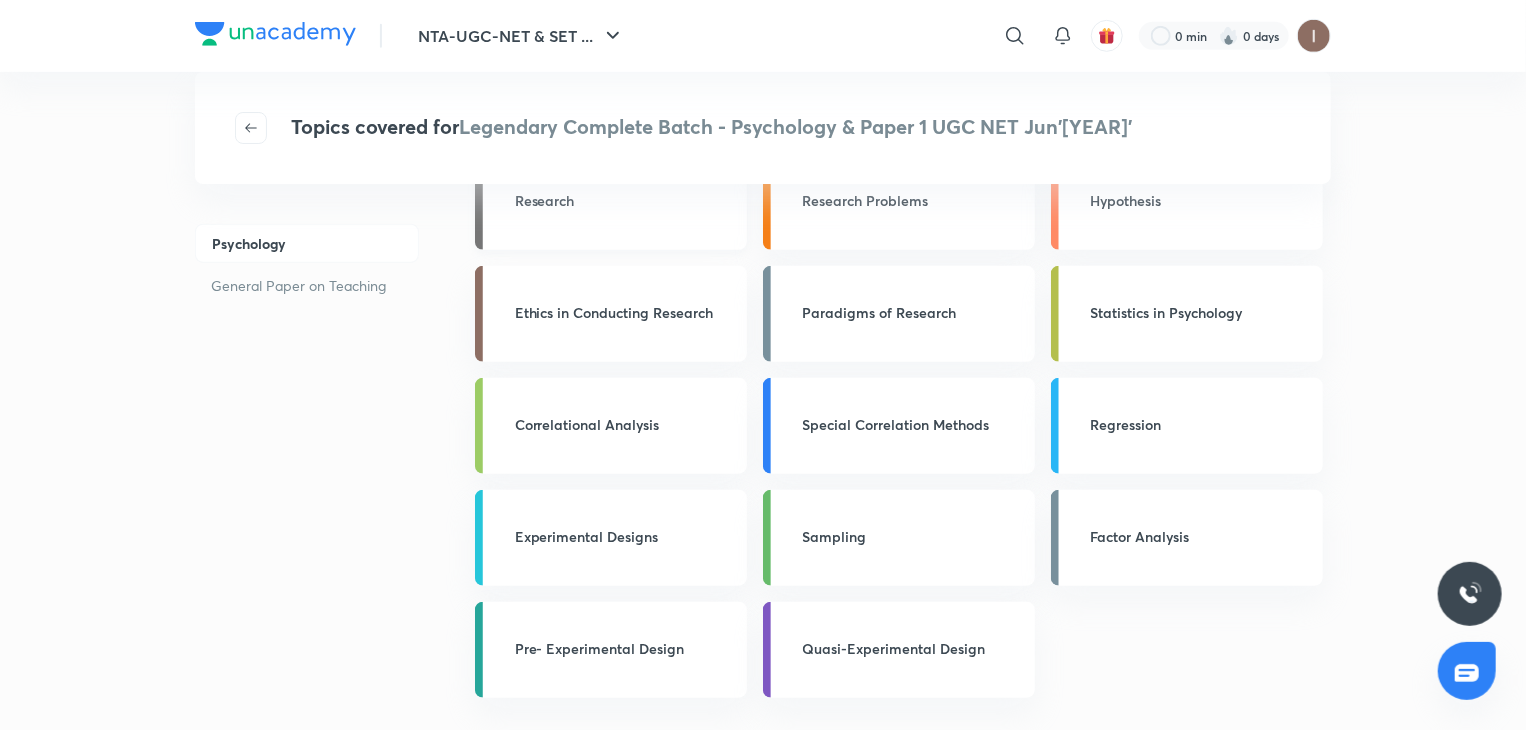 scroll, scrollTop: 671, scrollLeft: 0, axis: vertical 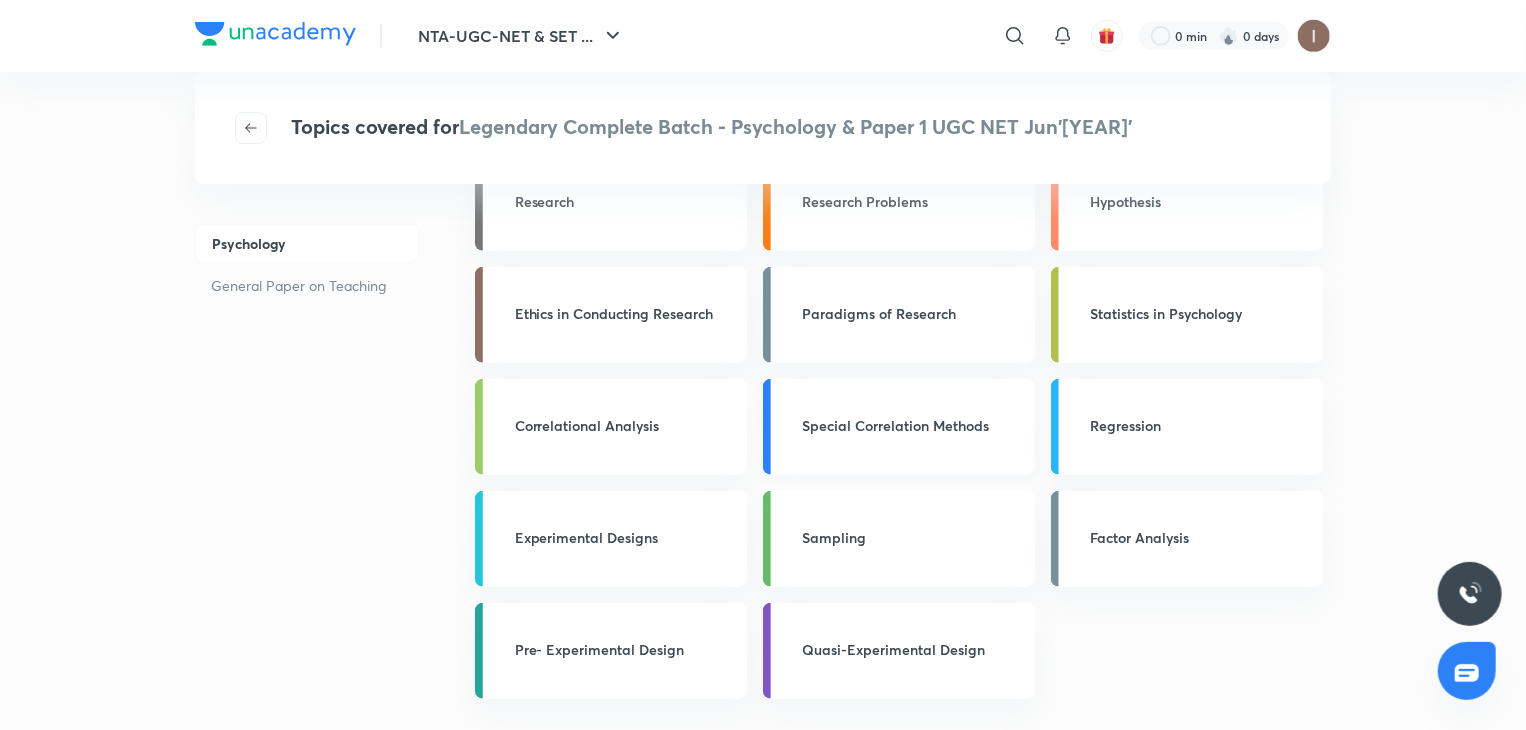 click on "Special Correlation Methods" at bounding box center [899, 427] 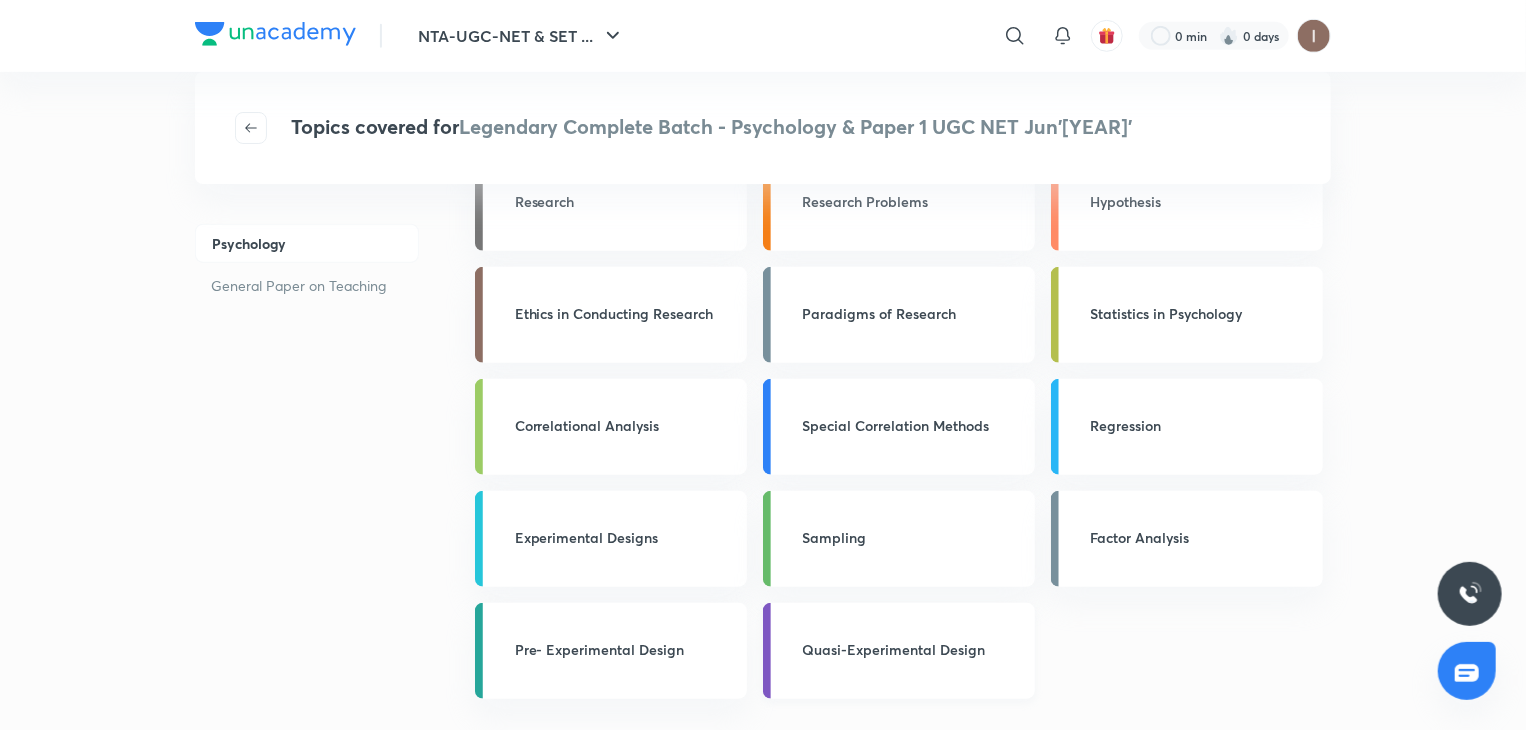 click on "Quasi-Experimental Design" at bounding box center [913, 649] 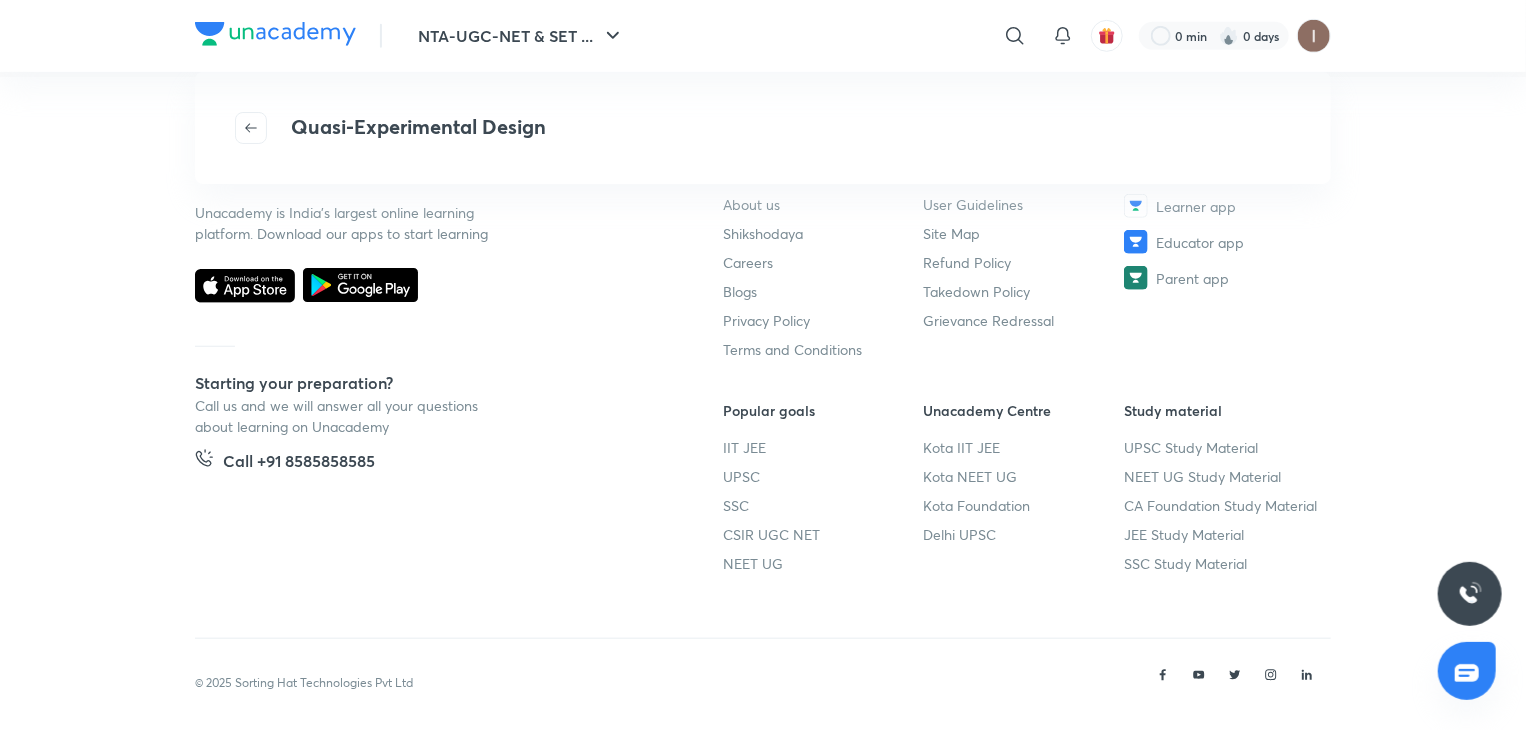 scroll, scrollTop: 0, scrollLeft: 0, axis: both 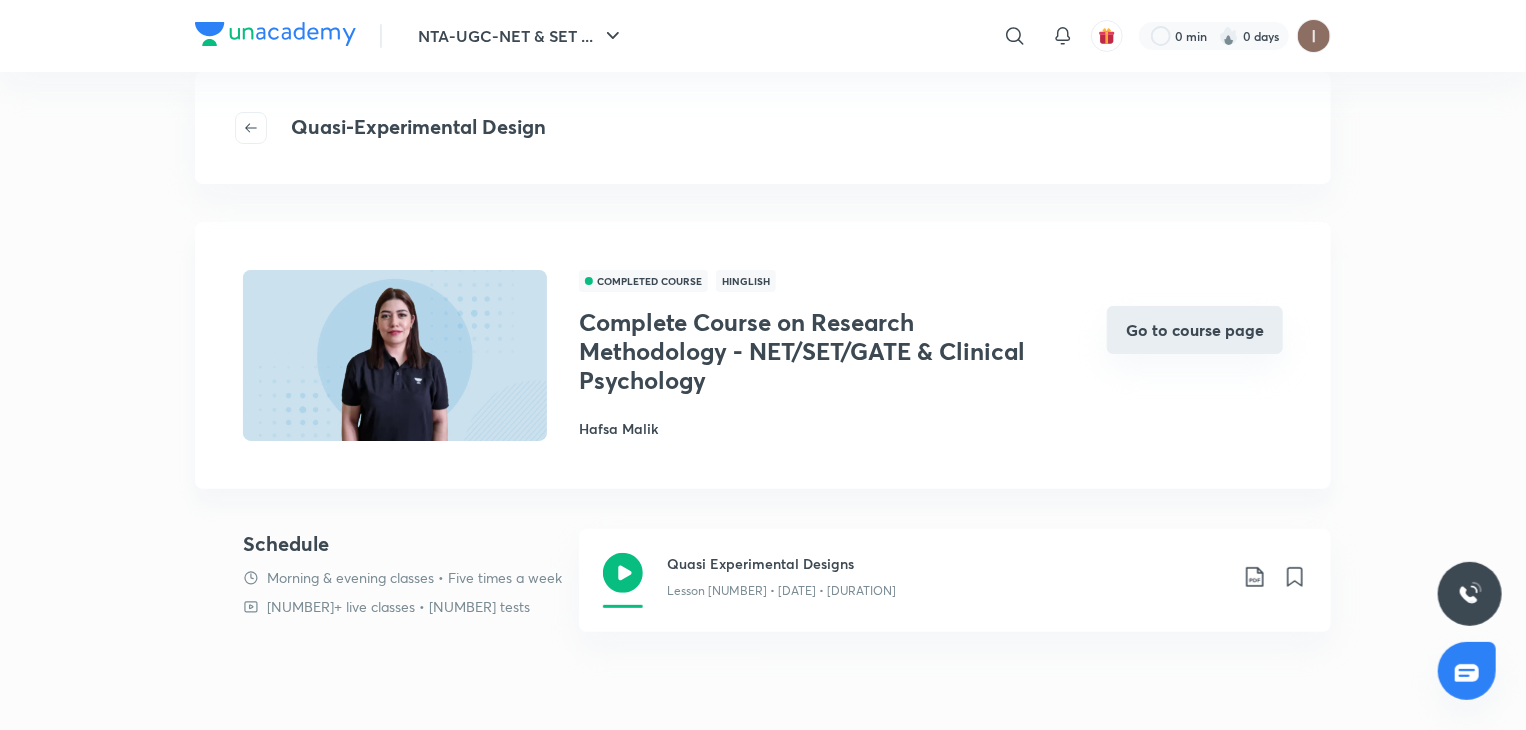 click on "Go to course page" at bounding box center (1195, 330) 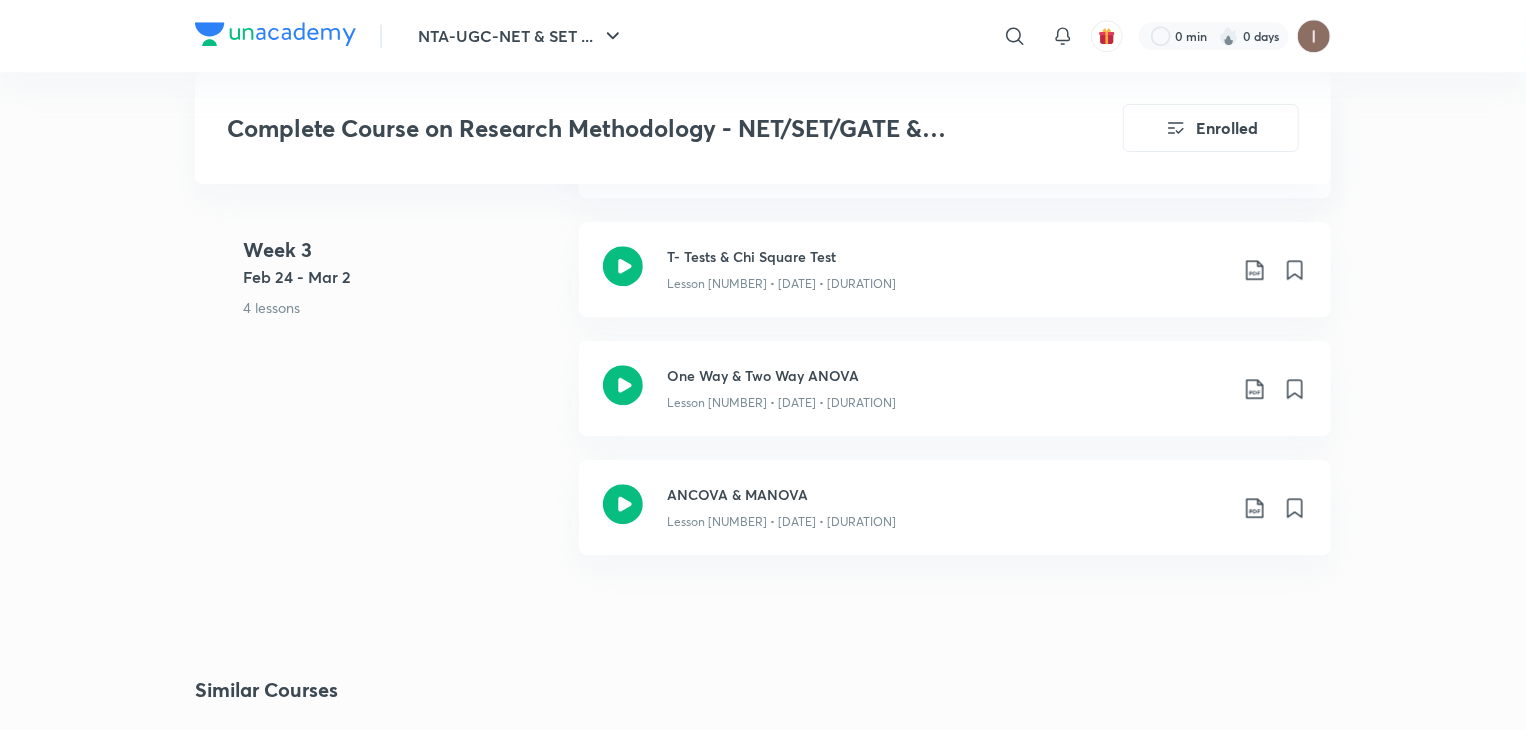 scroll, scrollTop: 2738, scrollLeft: 0, axis: vertical 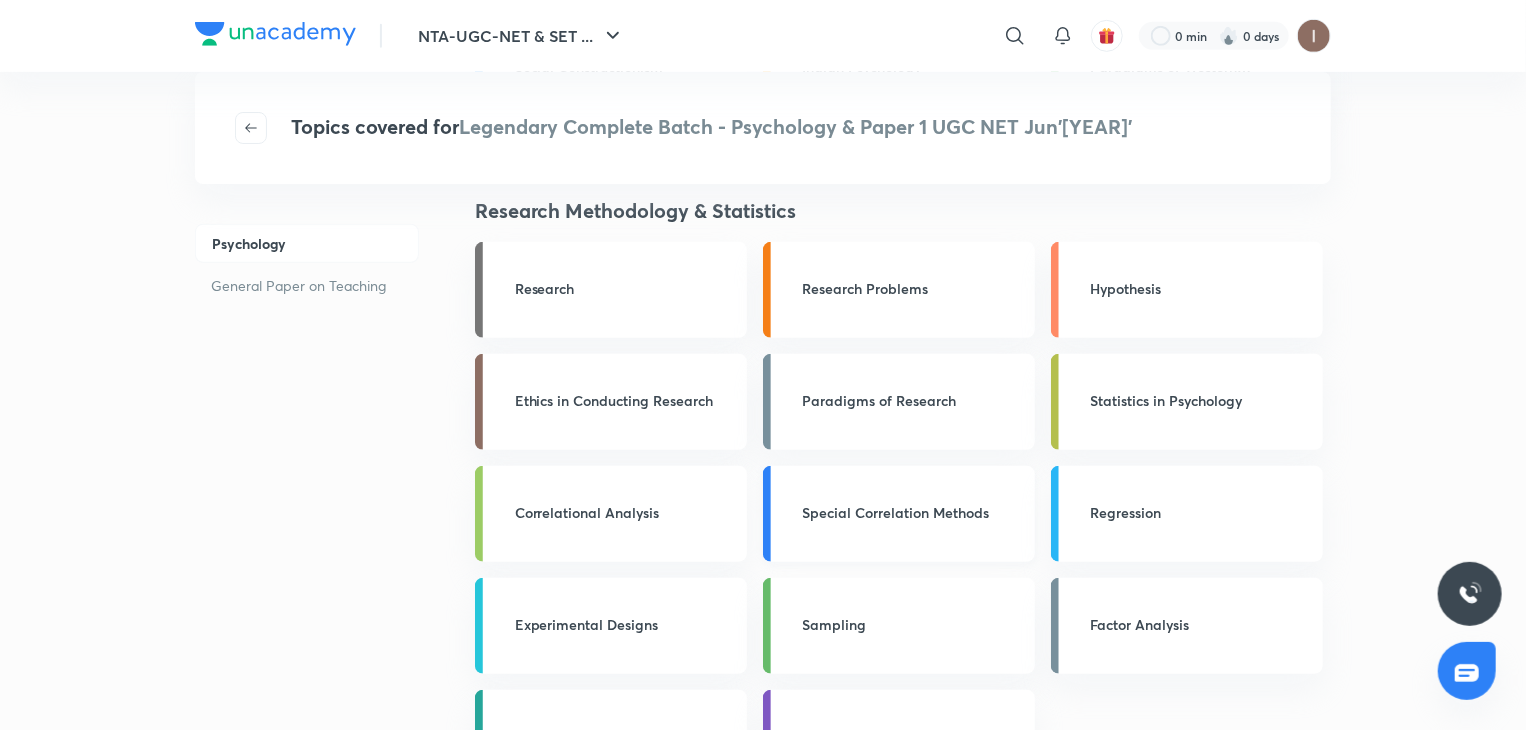 click on "Special Correlation Methods" at bounding box center [899, 514] 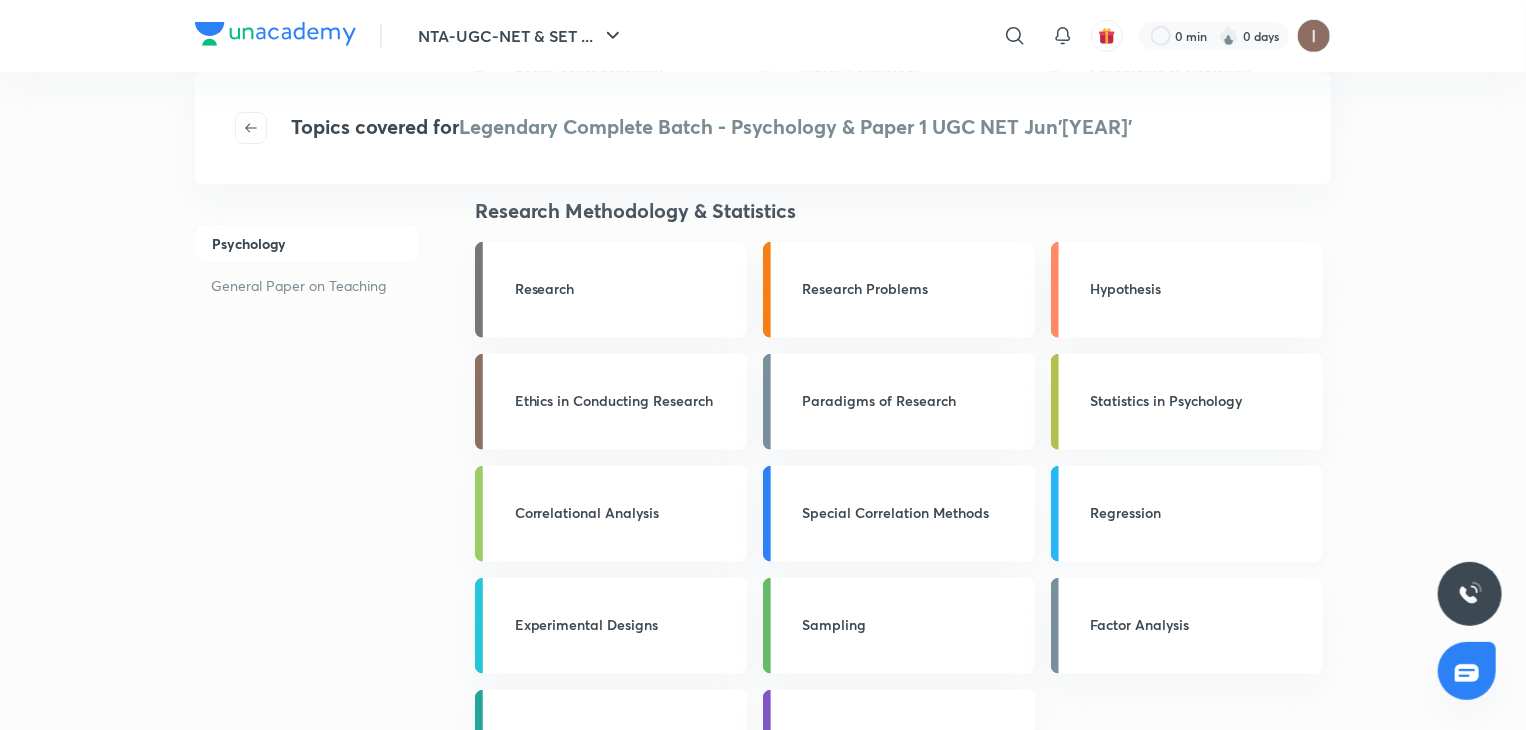 click on "Regression" at bounding box center (1187, 514) 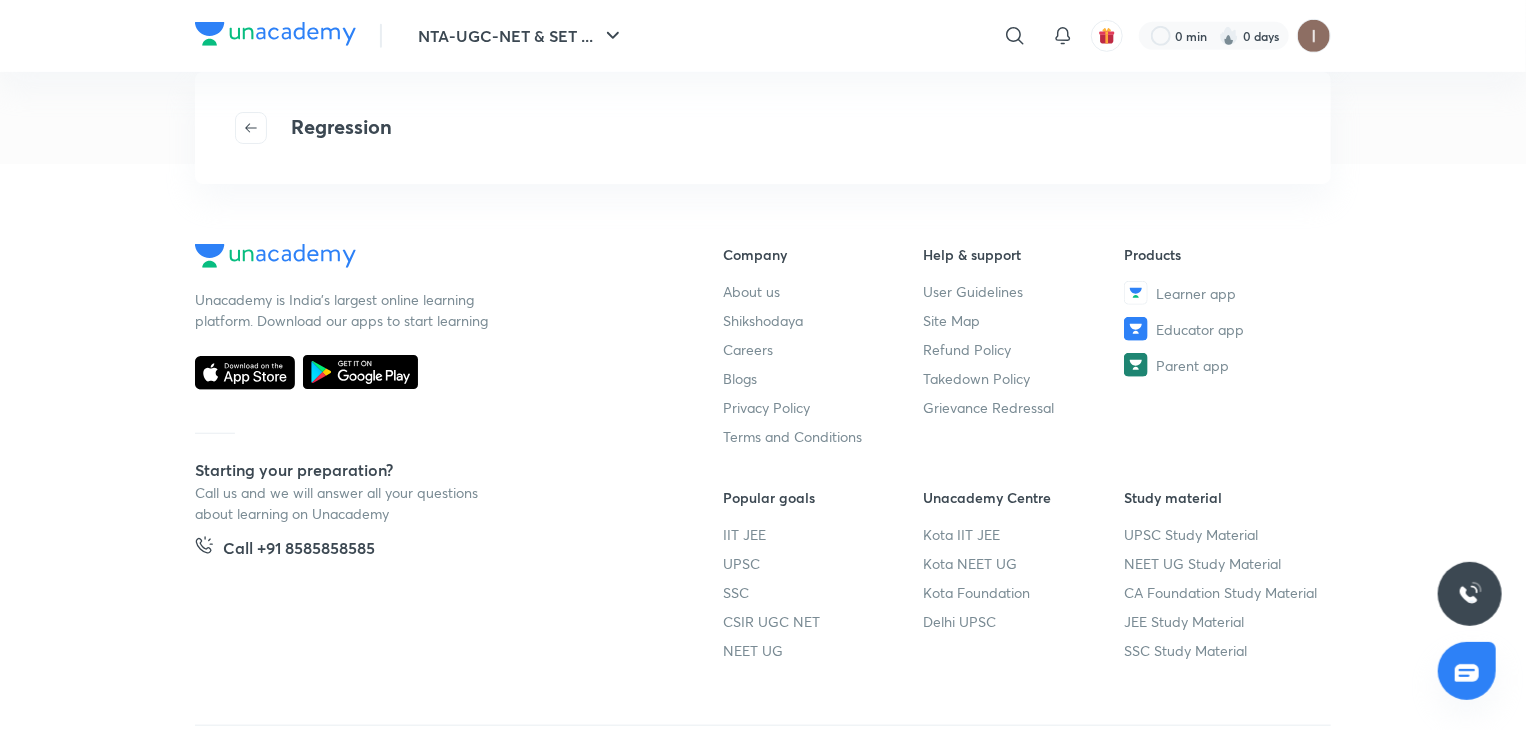 scroll, scrollTop: 0, scrollLeft: 0, axis: both 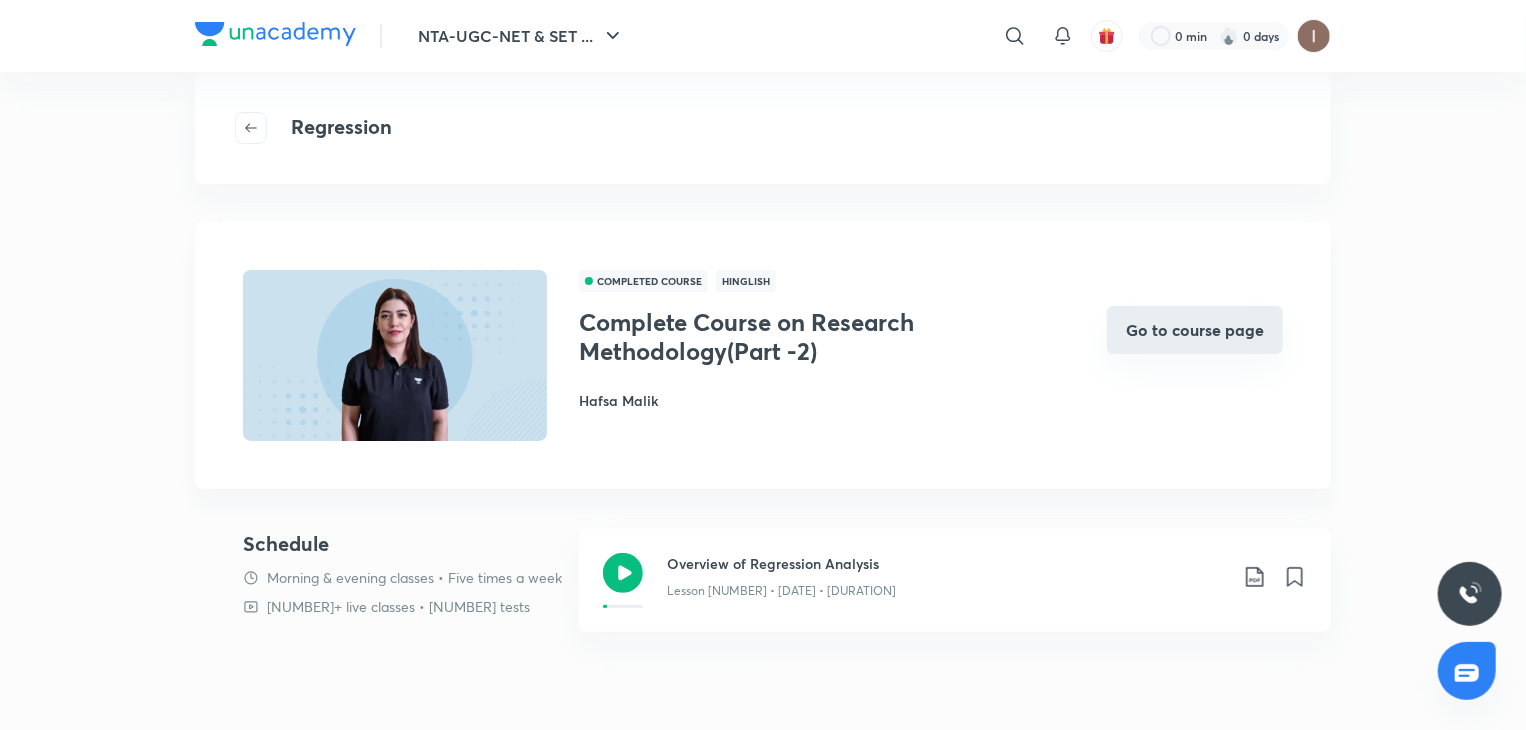 click on "Go to course page" at bounding box center (1195, 330) 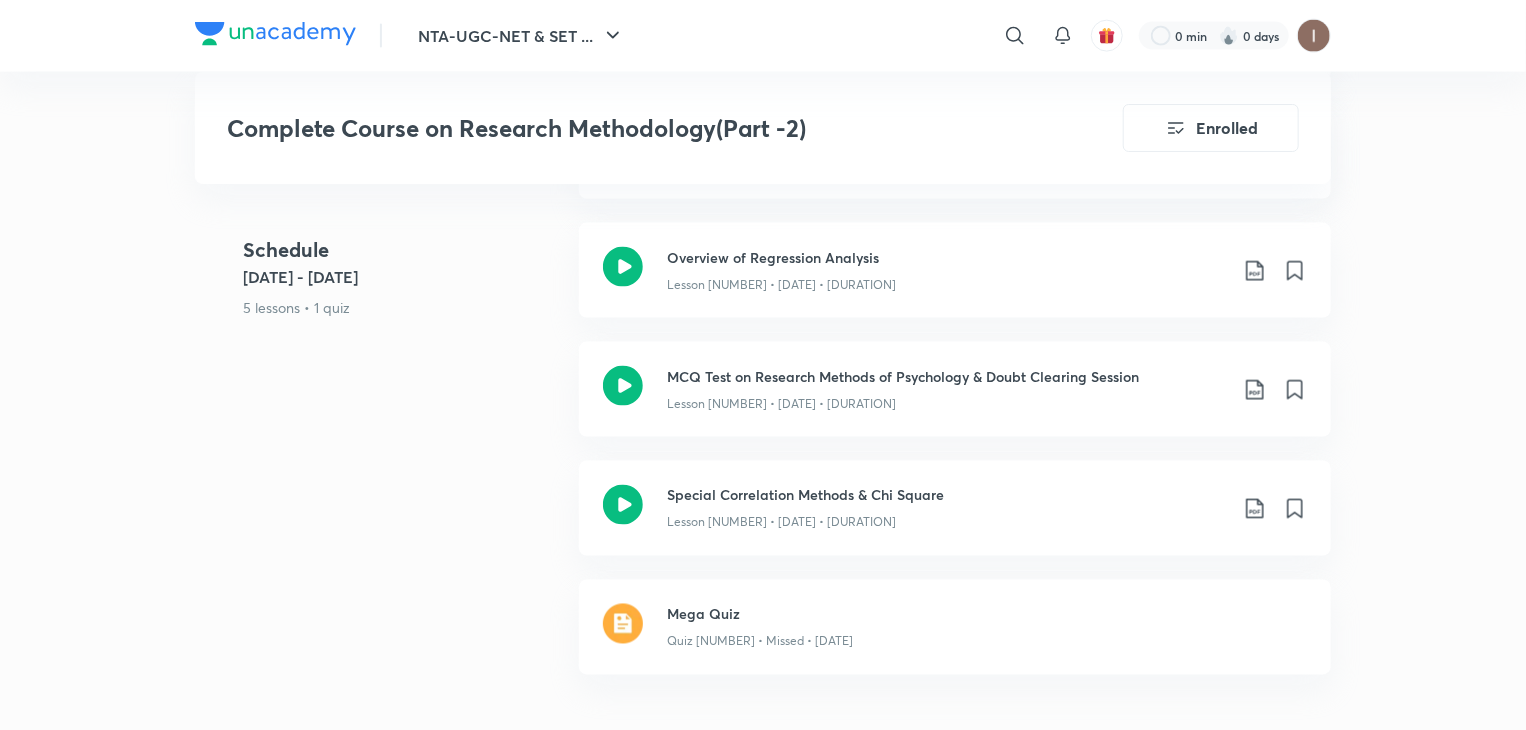 scroll, scrollTop: 1426, scrollLeft: 0, axis: vertical 